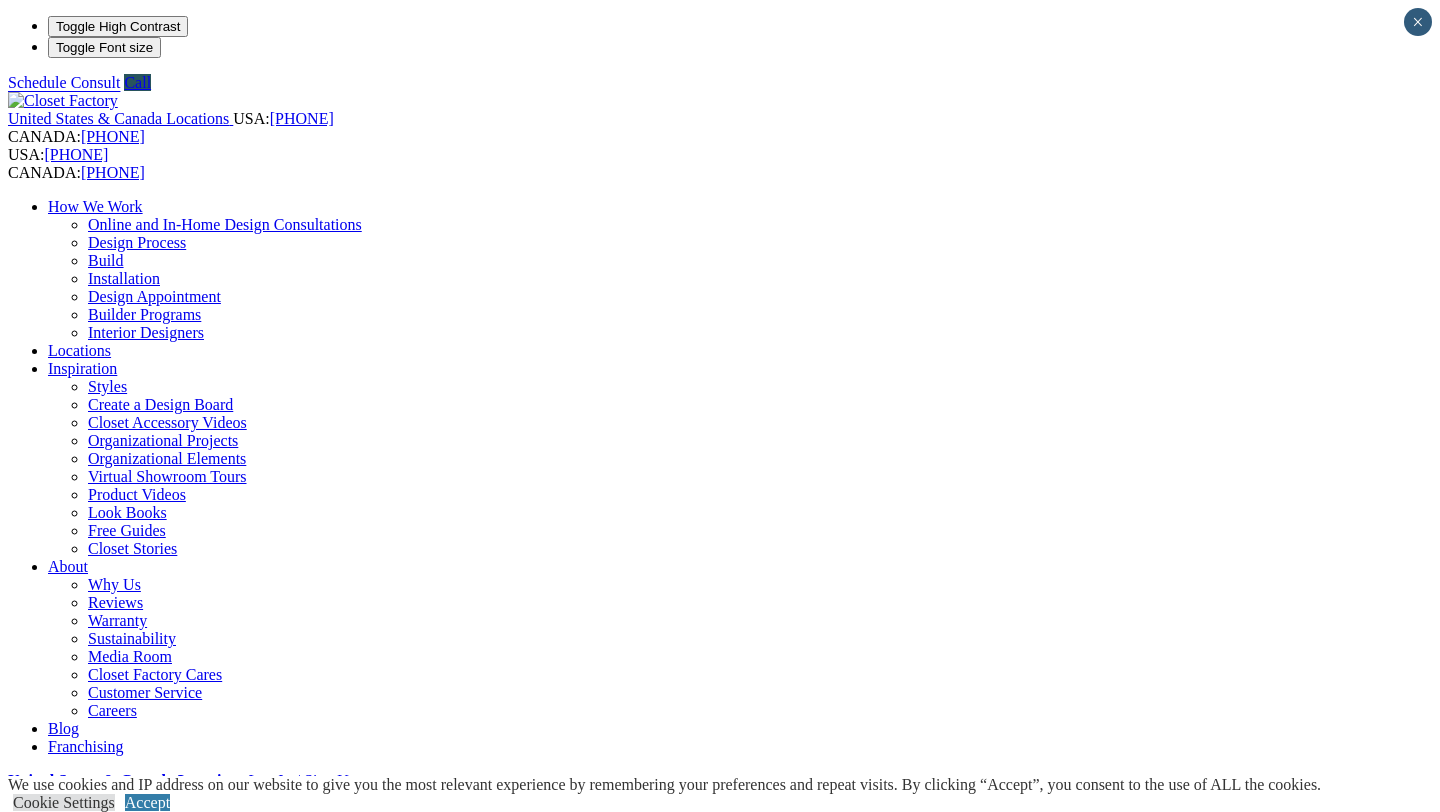 scroll, scrollTop: 0, scrollLeft: 0, axis: both 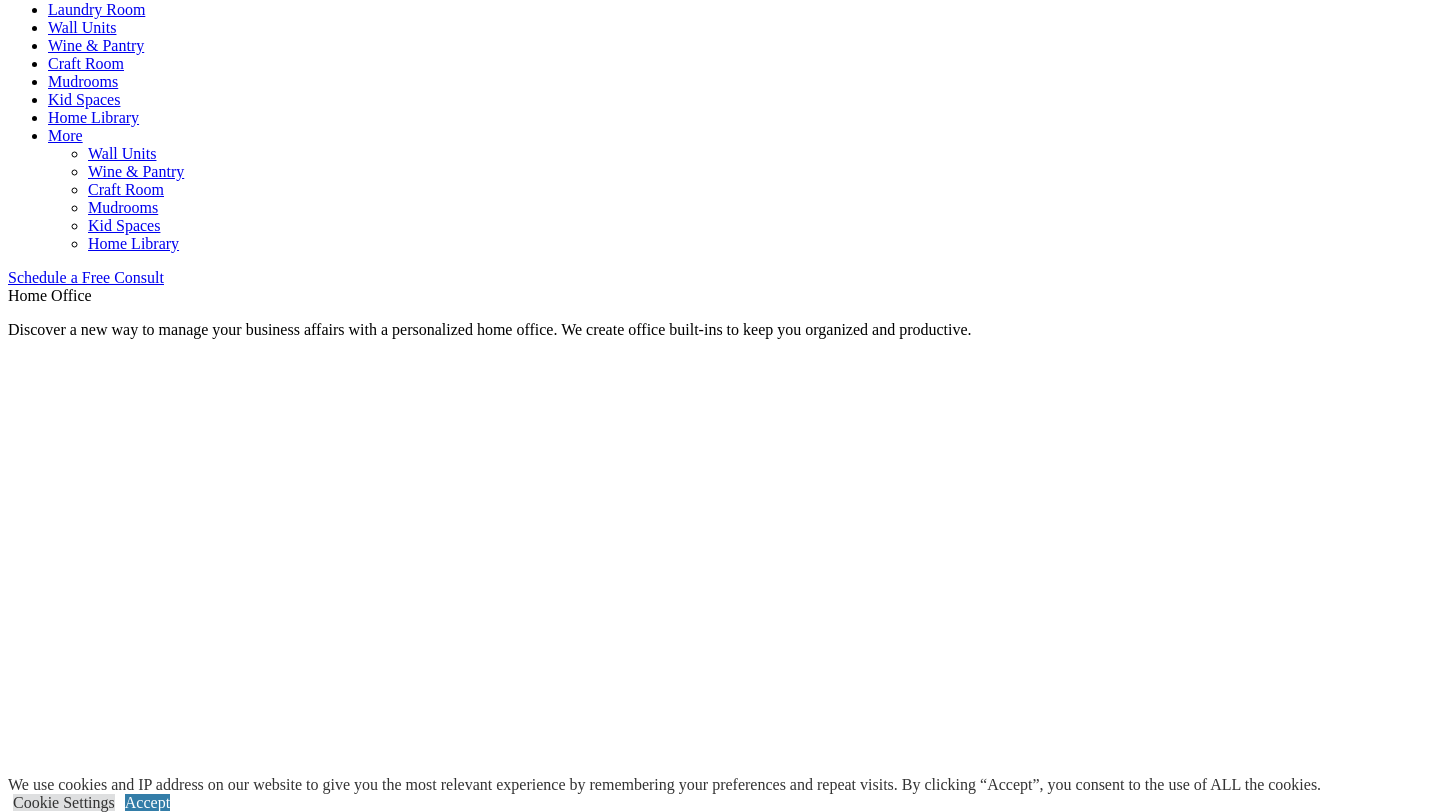 click on "Wall Units" at bounding box center (82, 27) 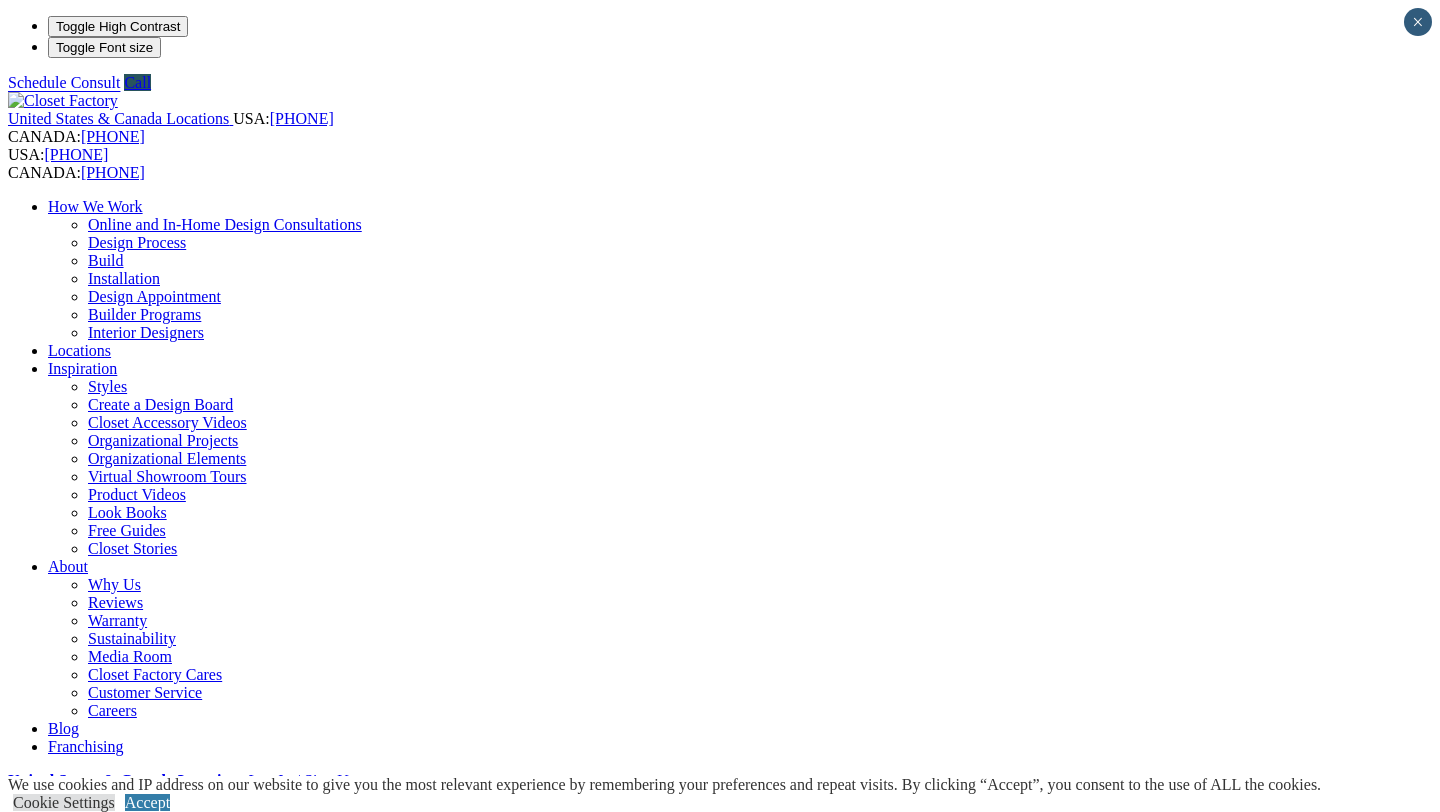 scroll, scrollTop: 0, scrollLeft: 0, axis: both 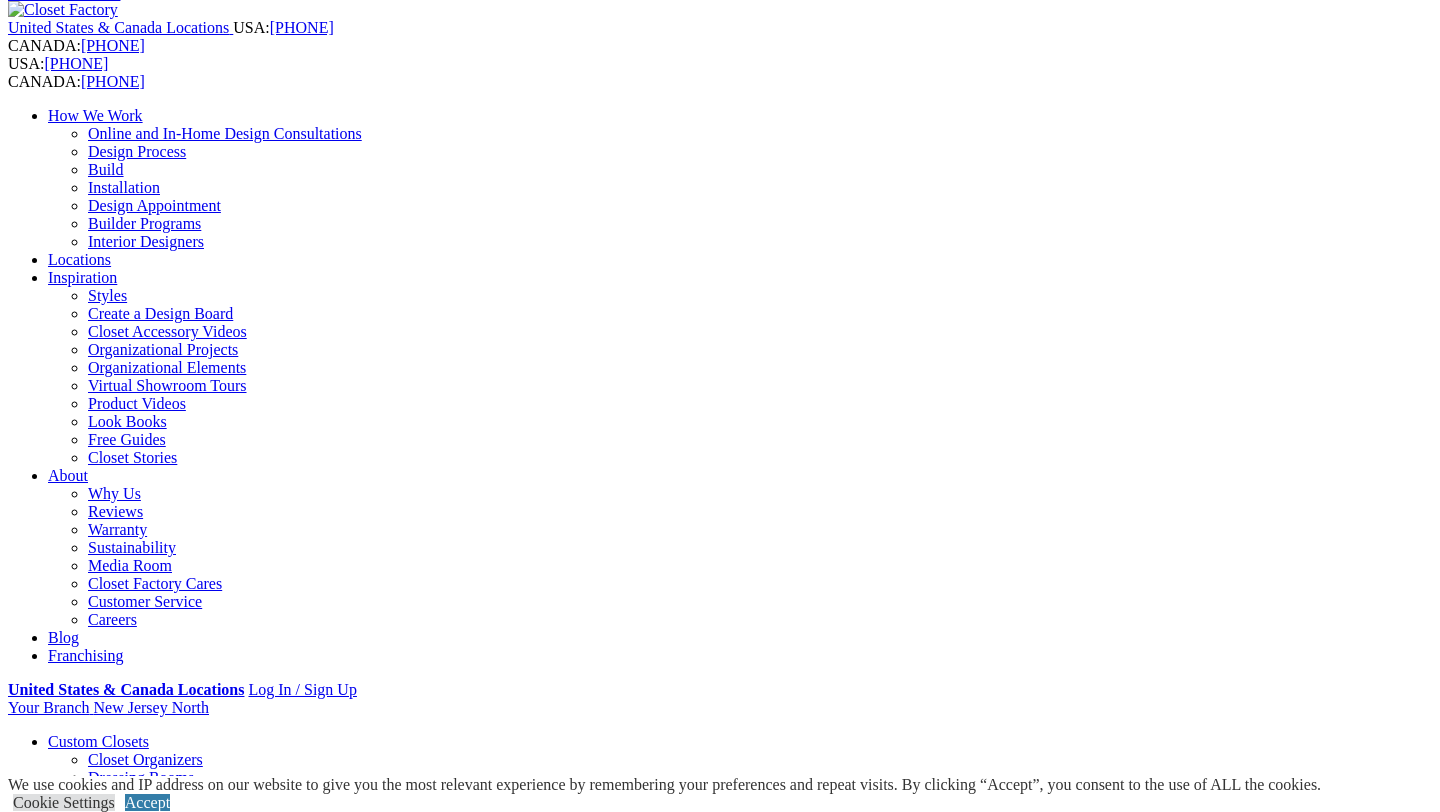 click on "Gallery" at bounding box center (111, 1949) 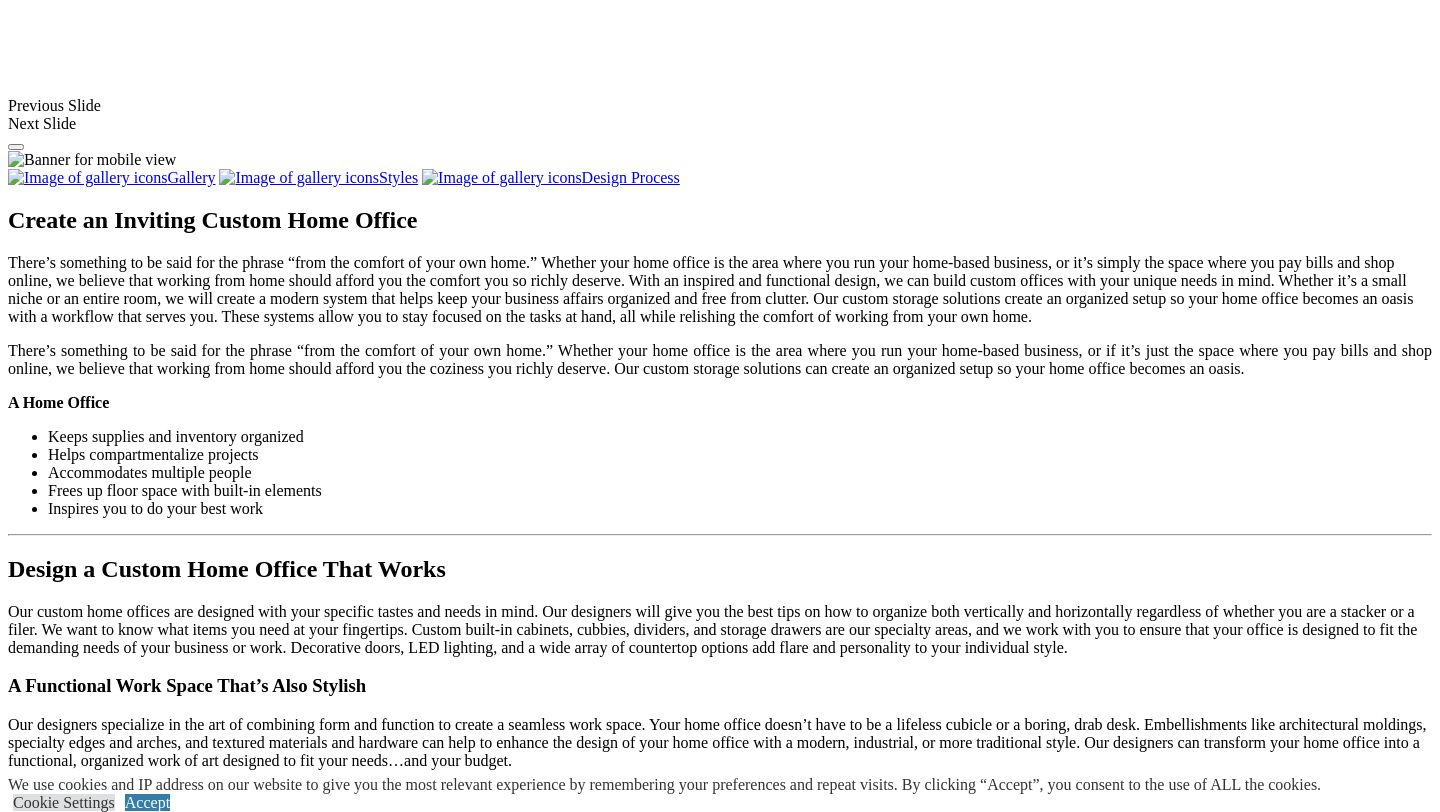 scroll, scrollTop: 1864, scrollLeft: 0, axis: vertical 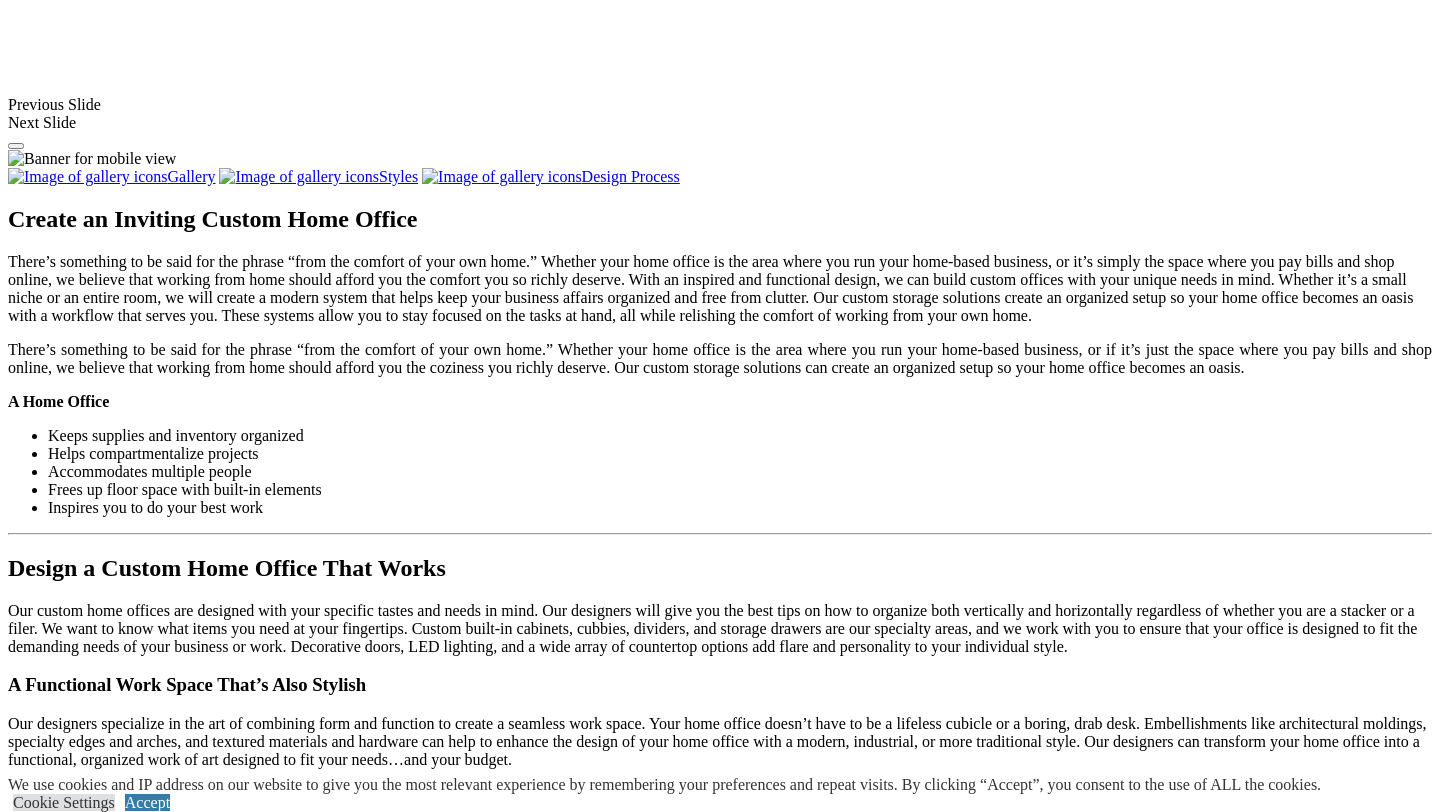click on "Load More" at bounding box center (44, 1745) 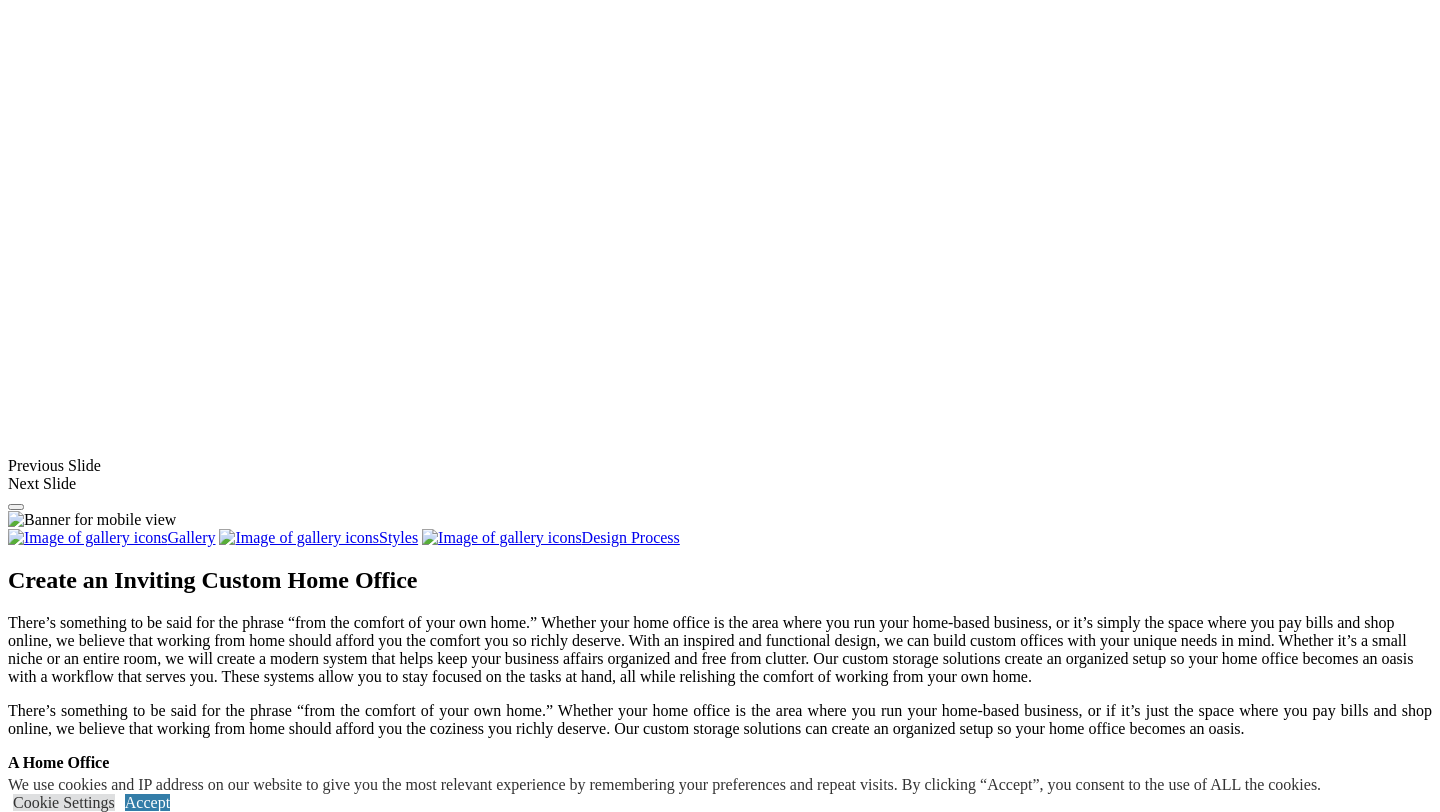 scroll, scrollTop: 1502, scrollLeft: 0, axis: vertical 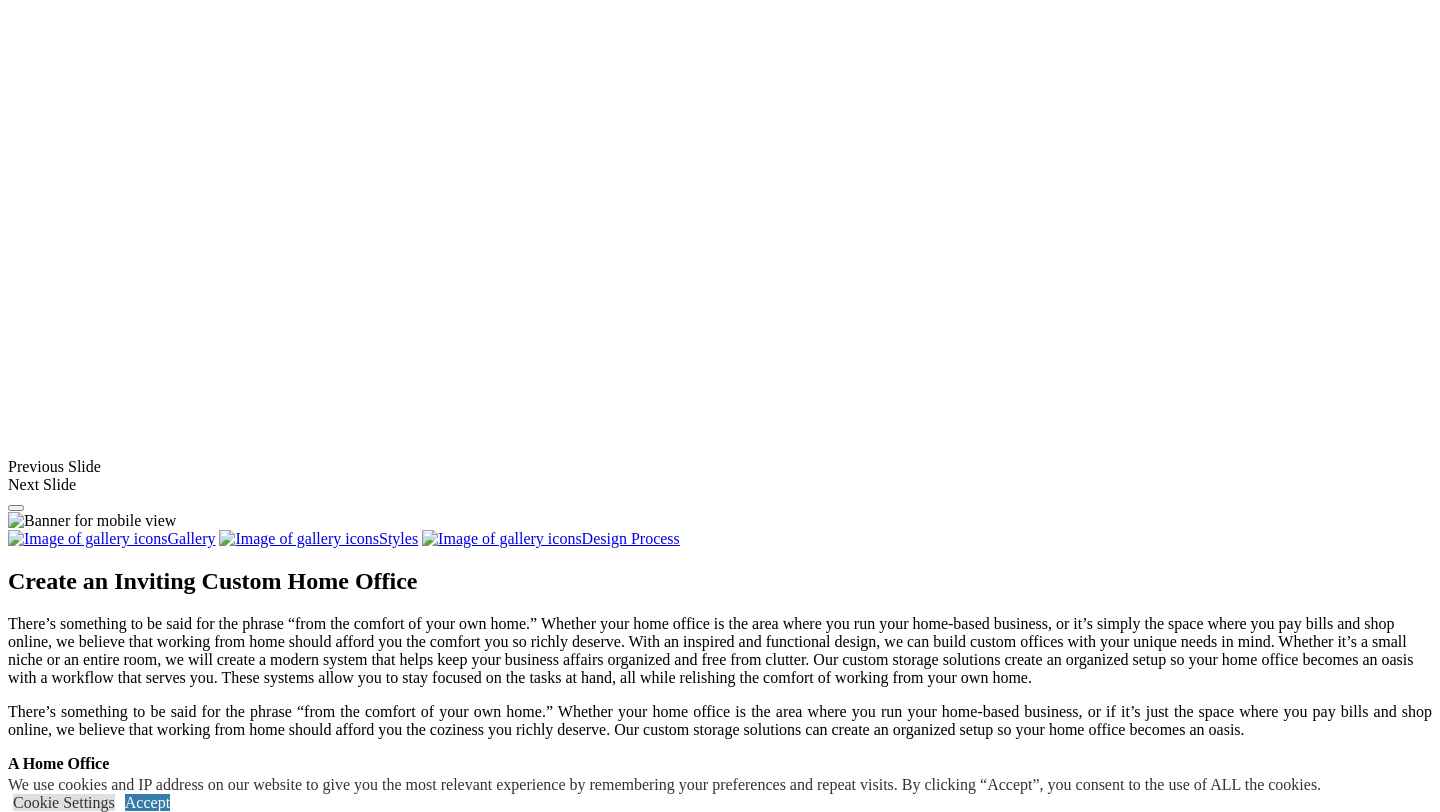 click at bounding box center (798, 1433) 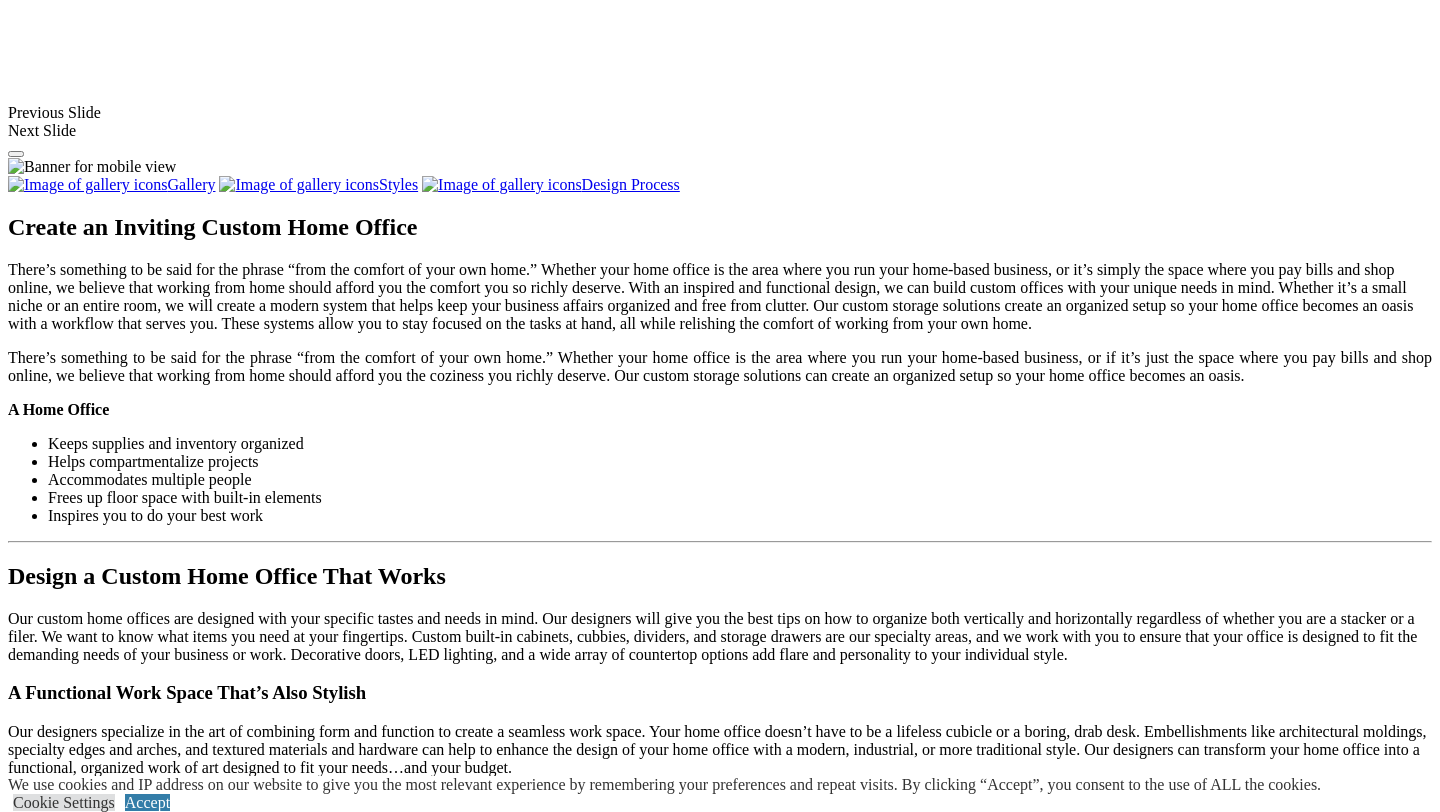 click on "Wall Units" at bounding box center [82, -646] 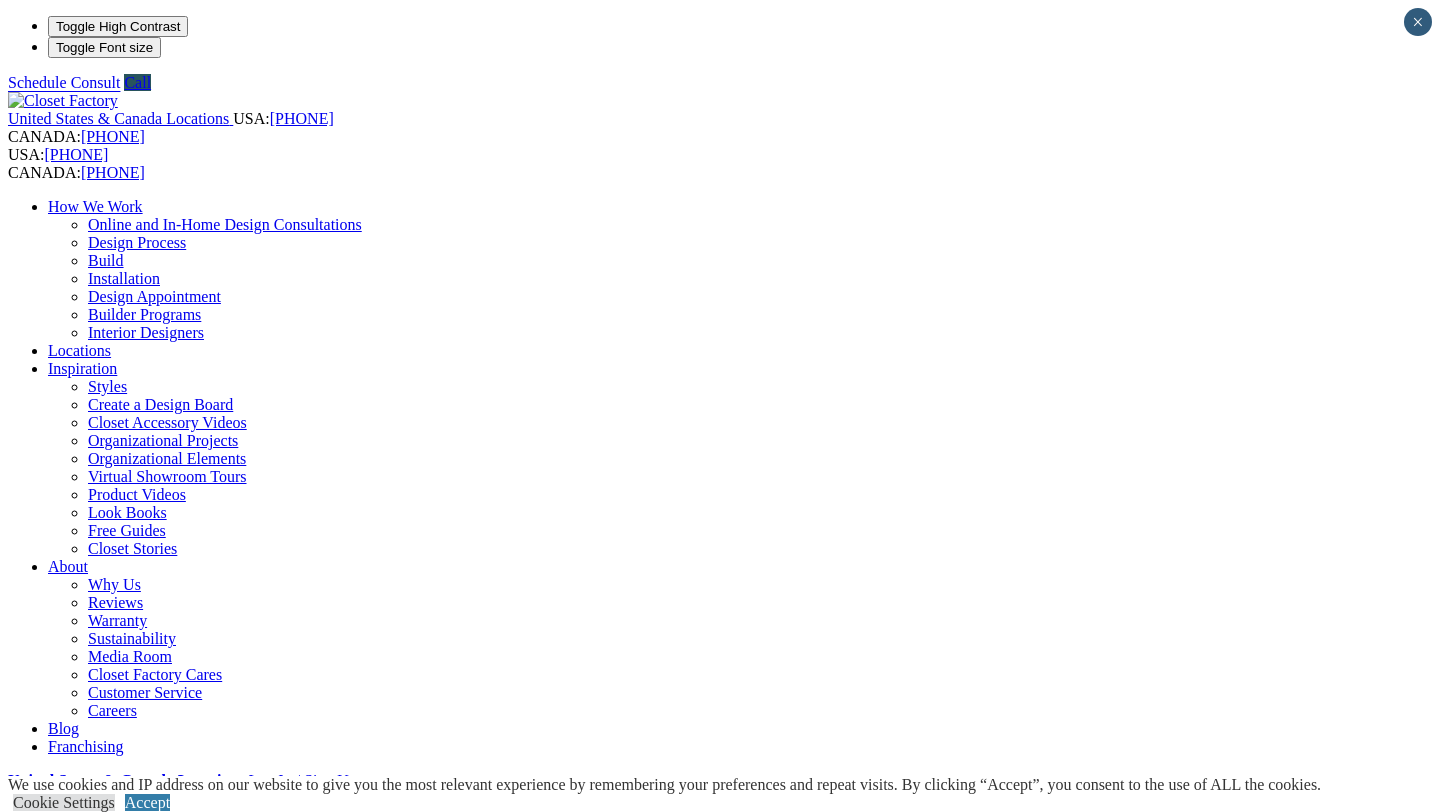scroll, scrollTop: 0, scrollLeft: 0, axis: both 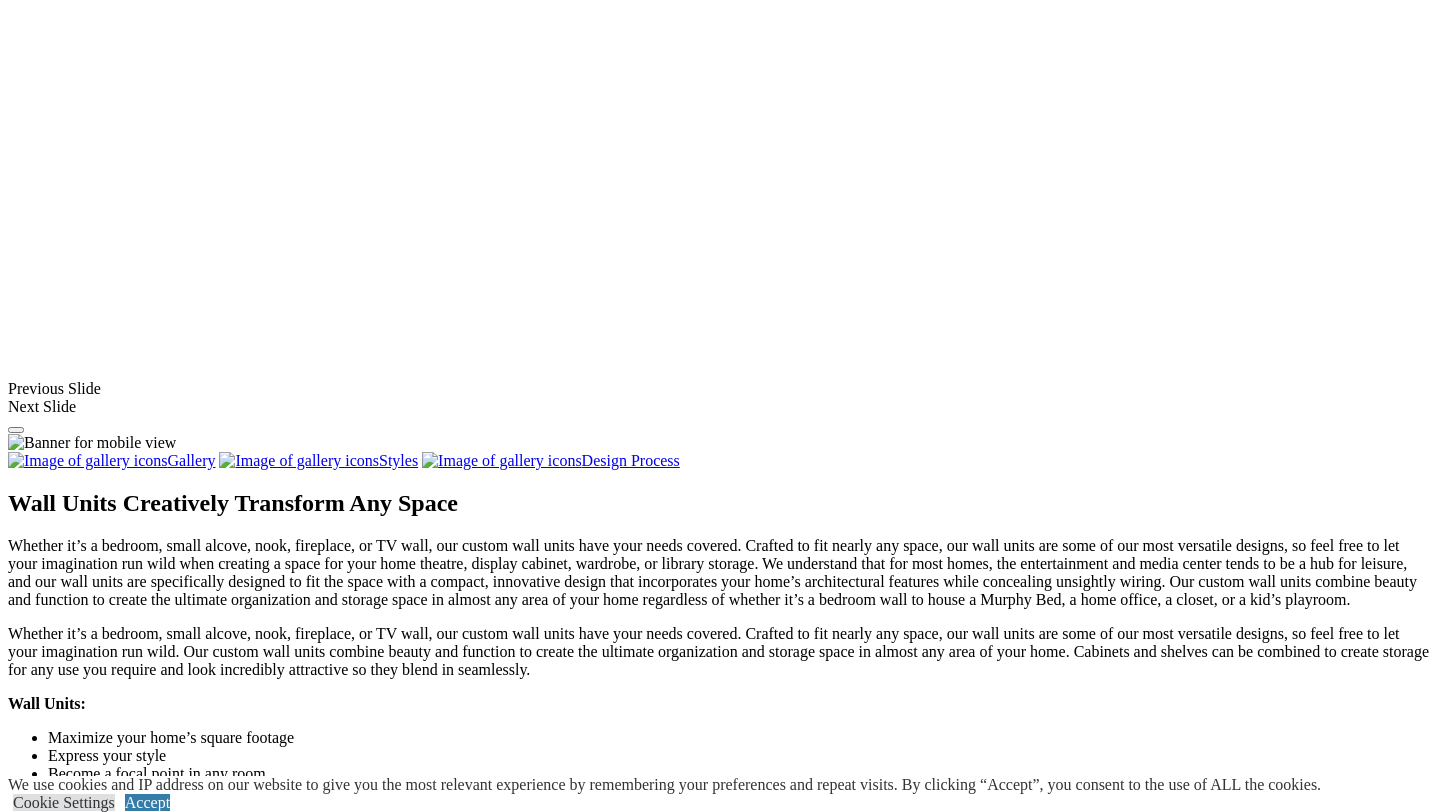 click at bounding box center [1044, 1409] 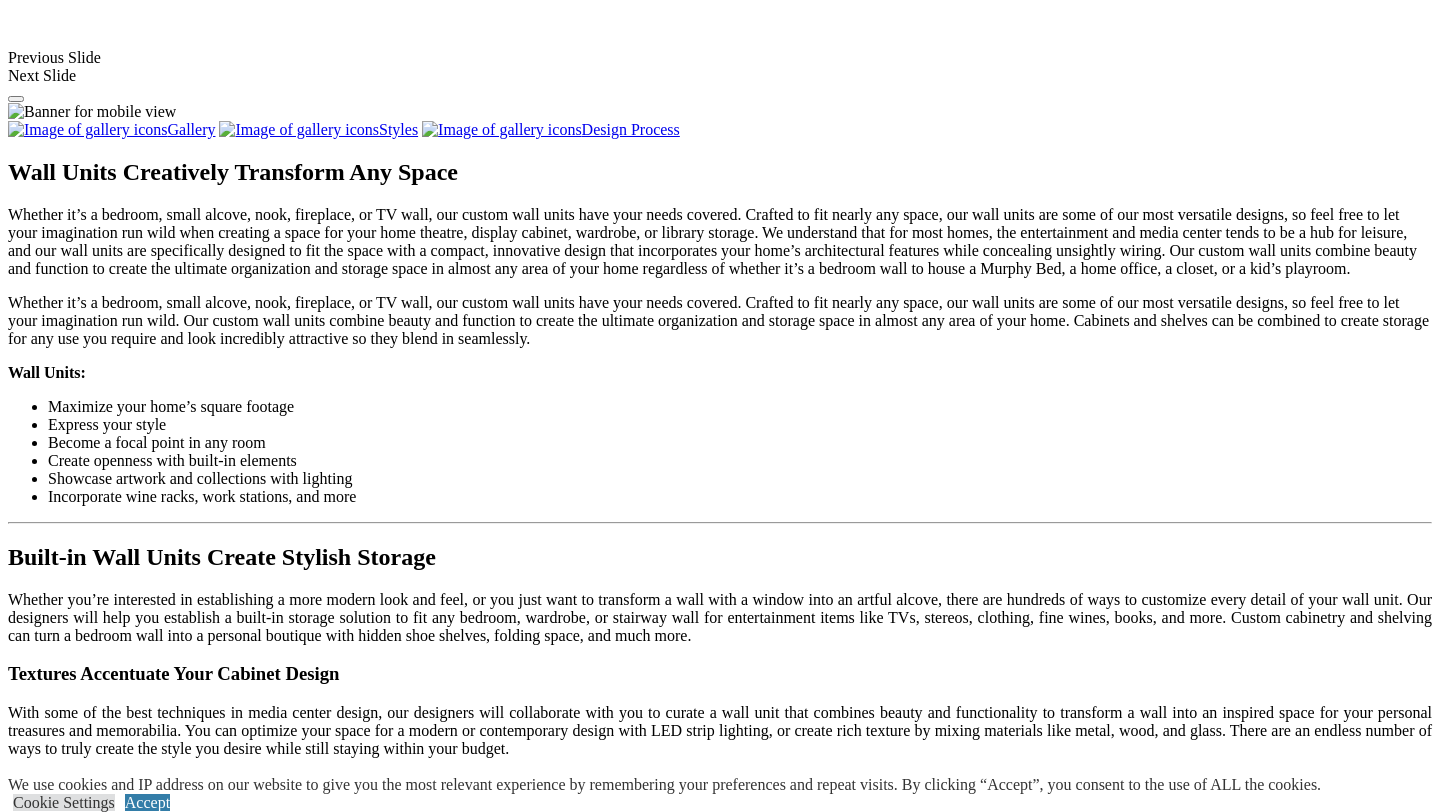 scroll, scrollTop: 1846, scrollLeft: 0, axis: vertical 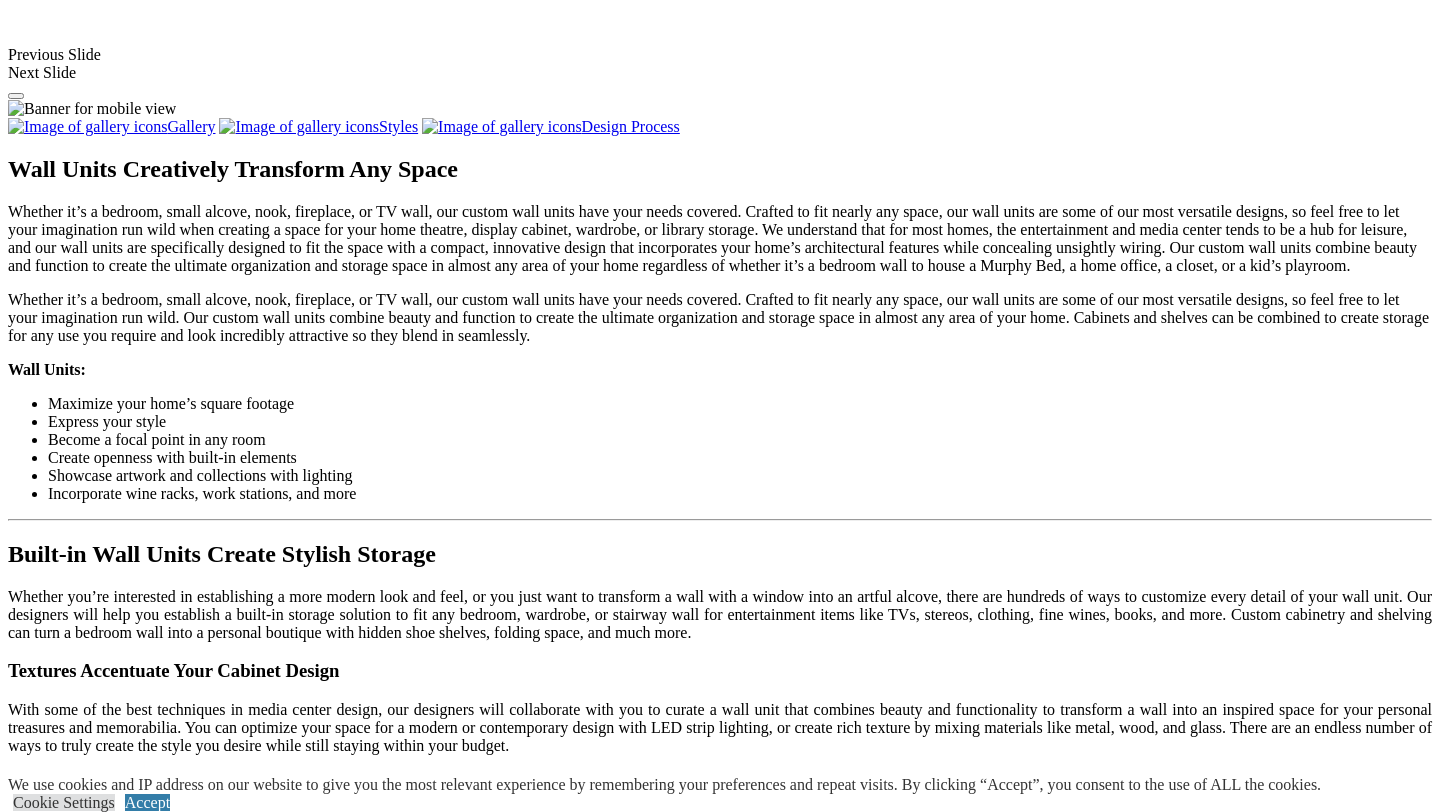 click on "Load More" at bounding box center [44, 1749] 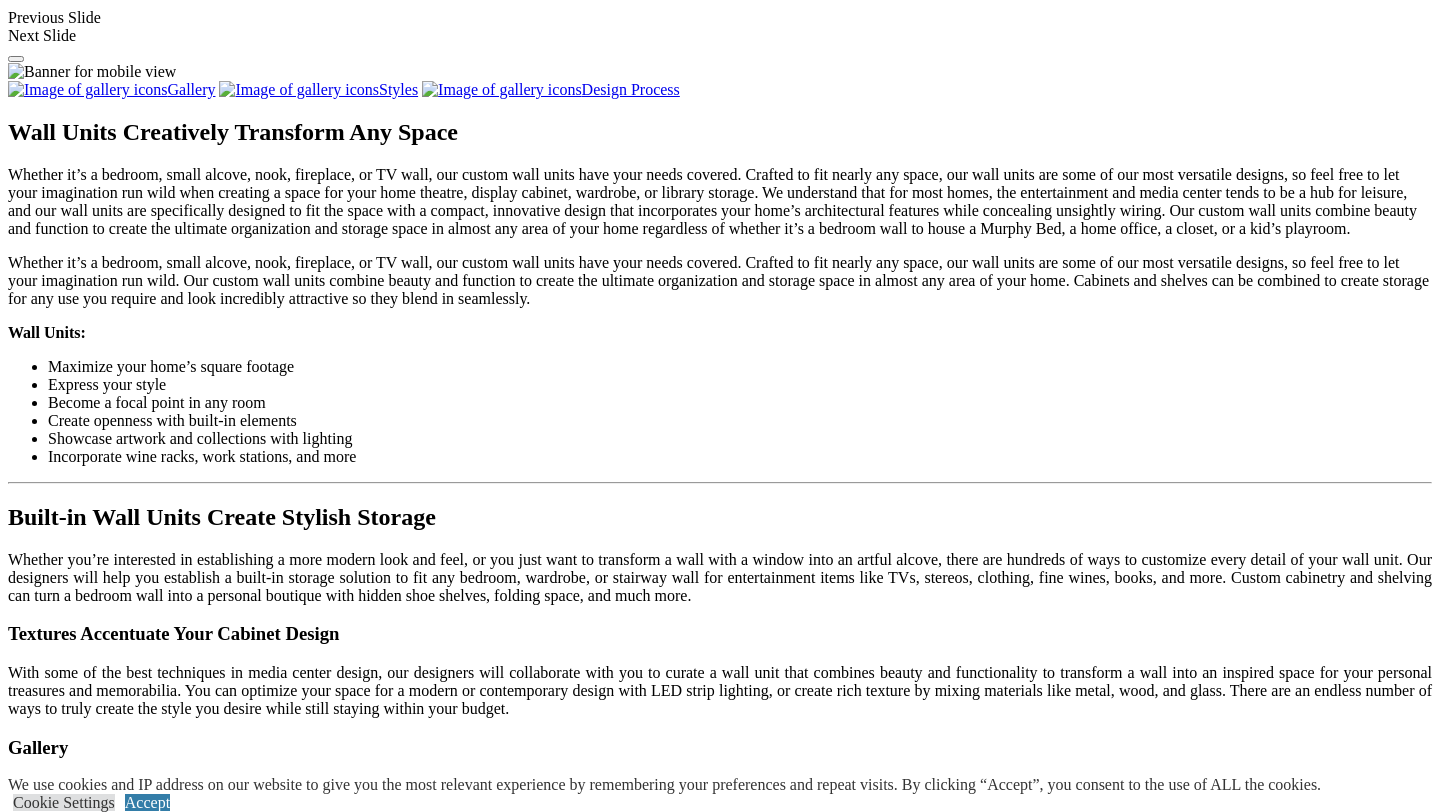 scroll, scrollTop: 1938, scrollLeft: 0, axis: vertical 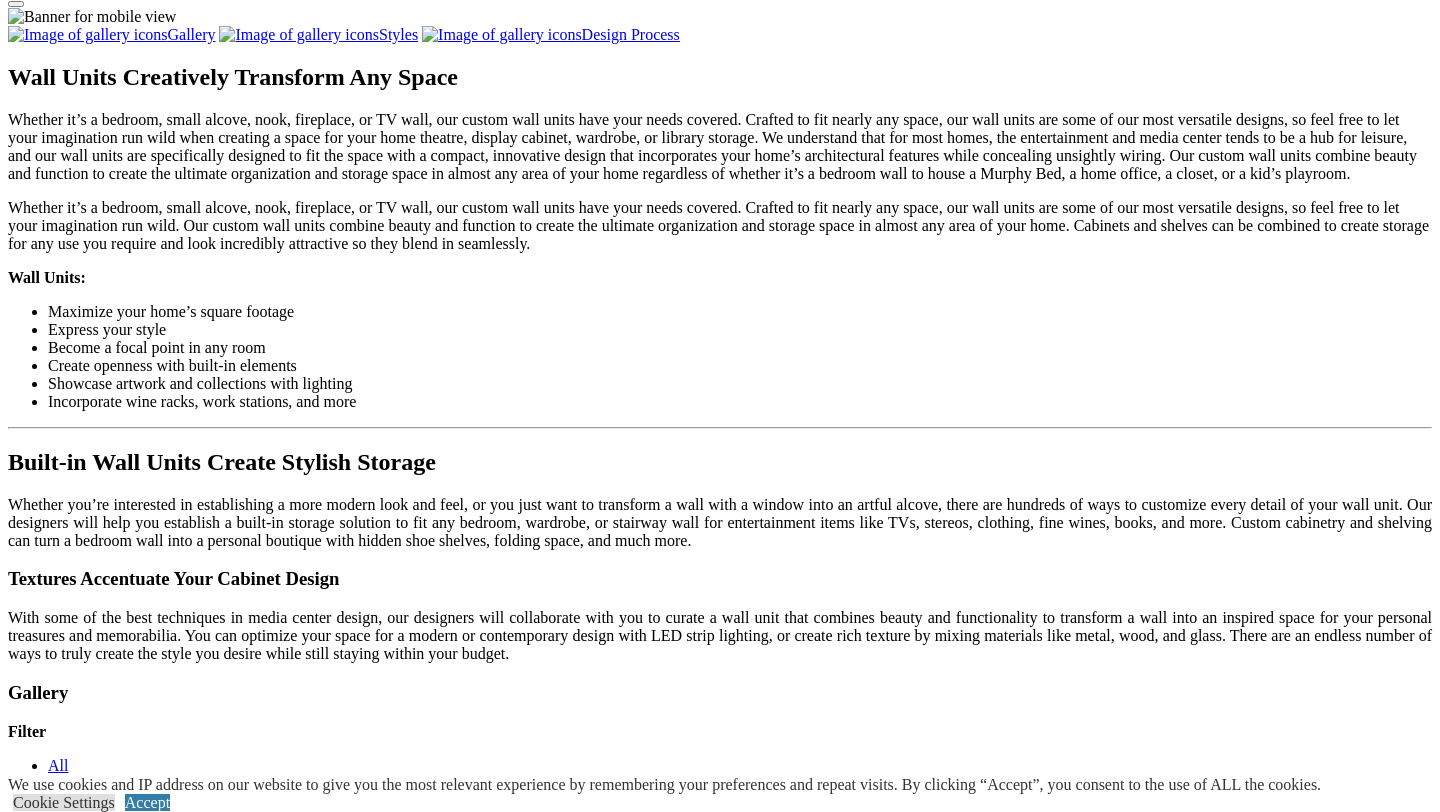 click at bounding box center [992, 1505] 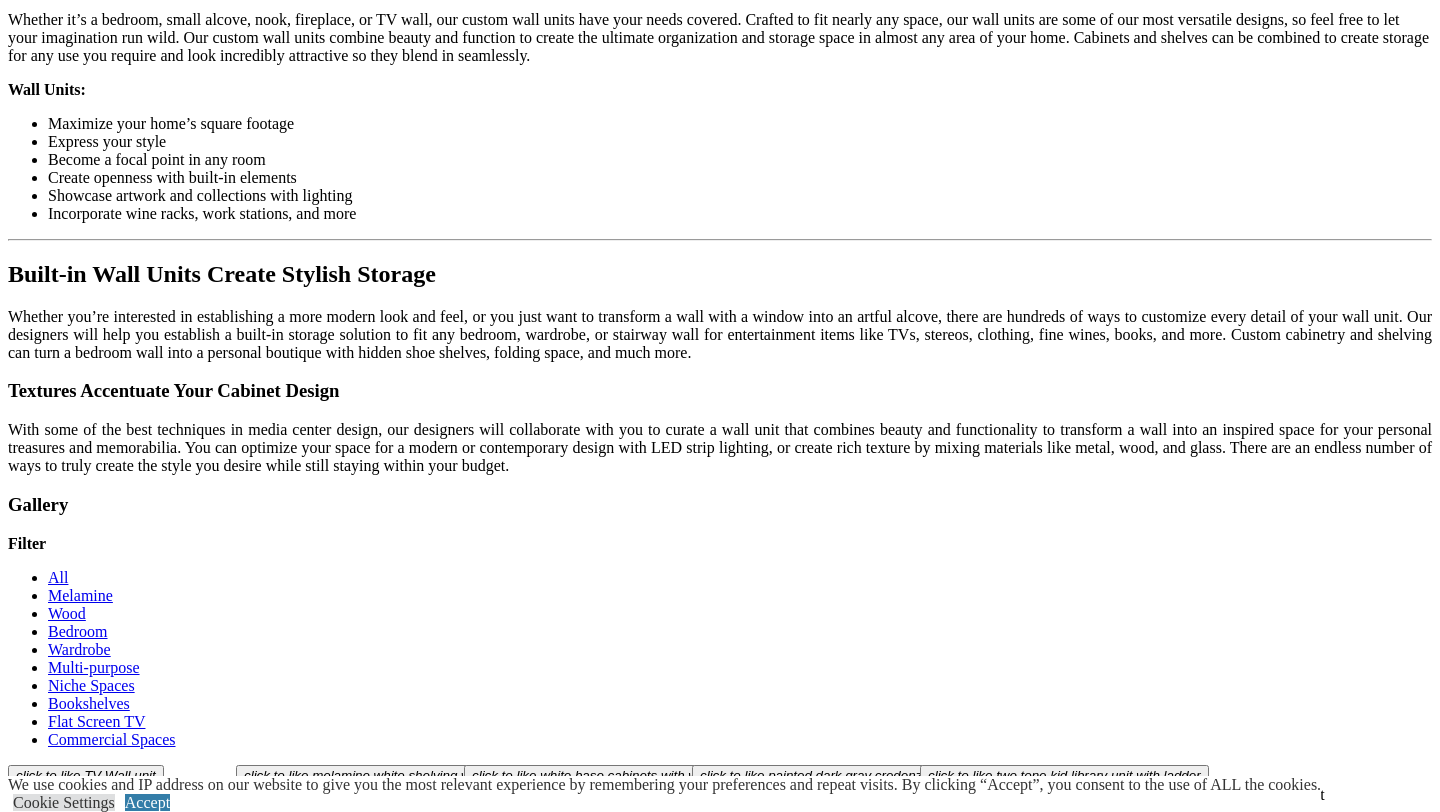 scroll, scrollTop: 2127, scrollLeft: 0, axis: vertical 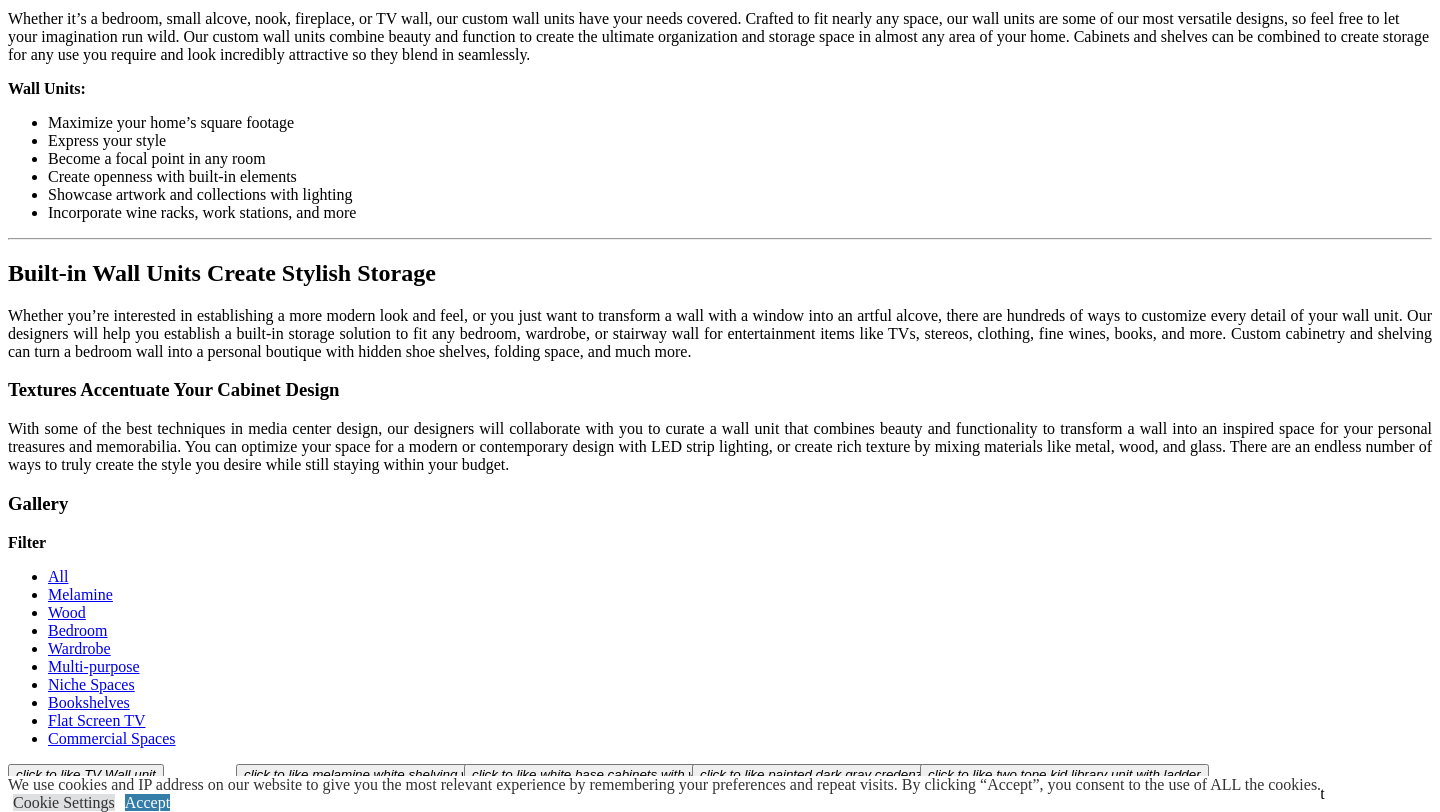click on "Load More" at bounding box center [44, 1816] 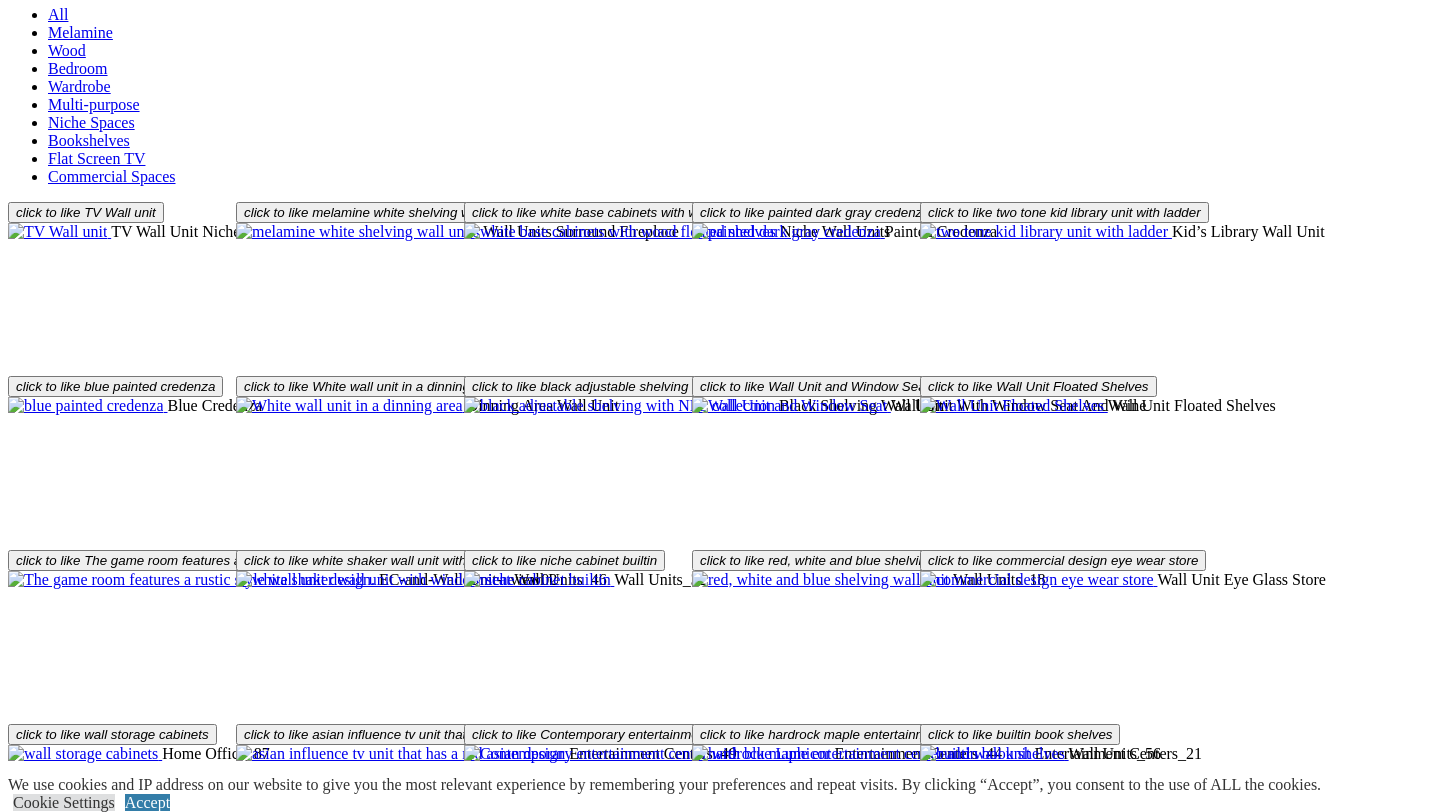 scroll, scrollTop: 2686, scrollLeft: 0, axis: vertical 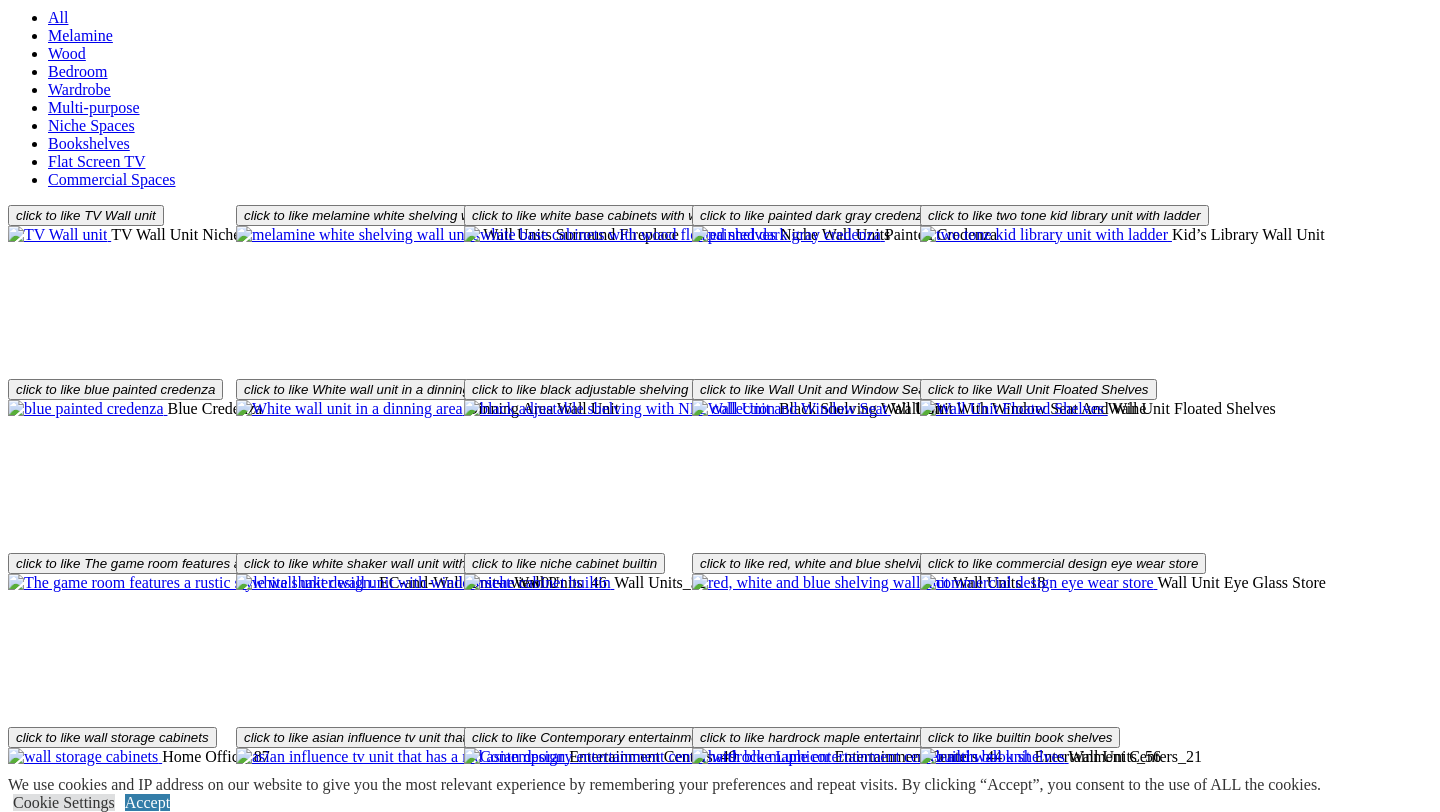 click on "Home Library" at bounding box center (133, -1368) 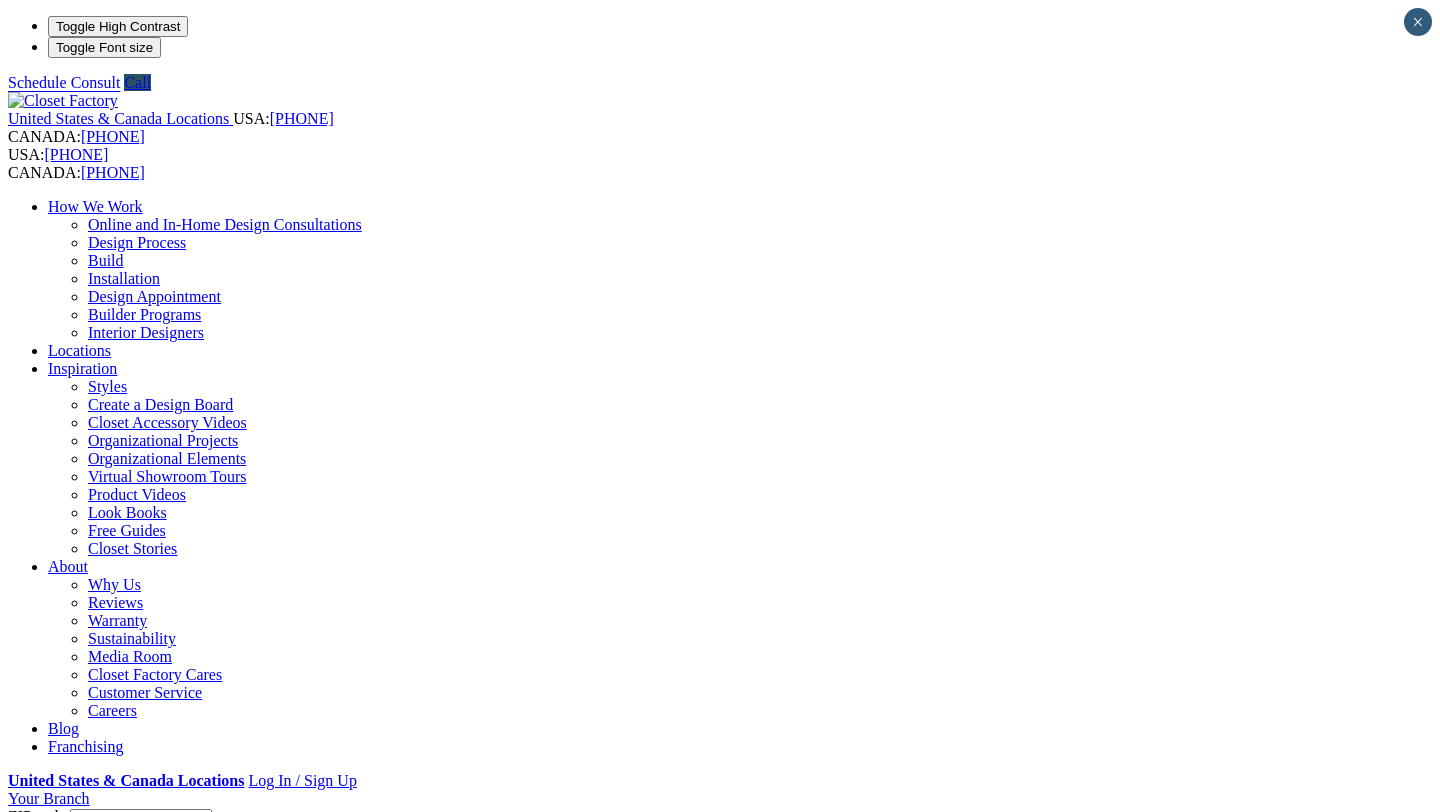 scroll, scrollTop: 0, scrollLeft: 0, axis: both 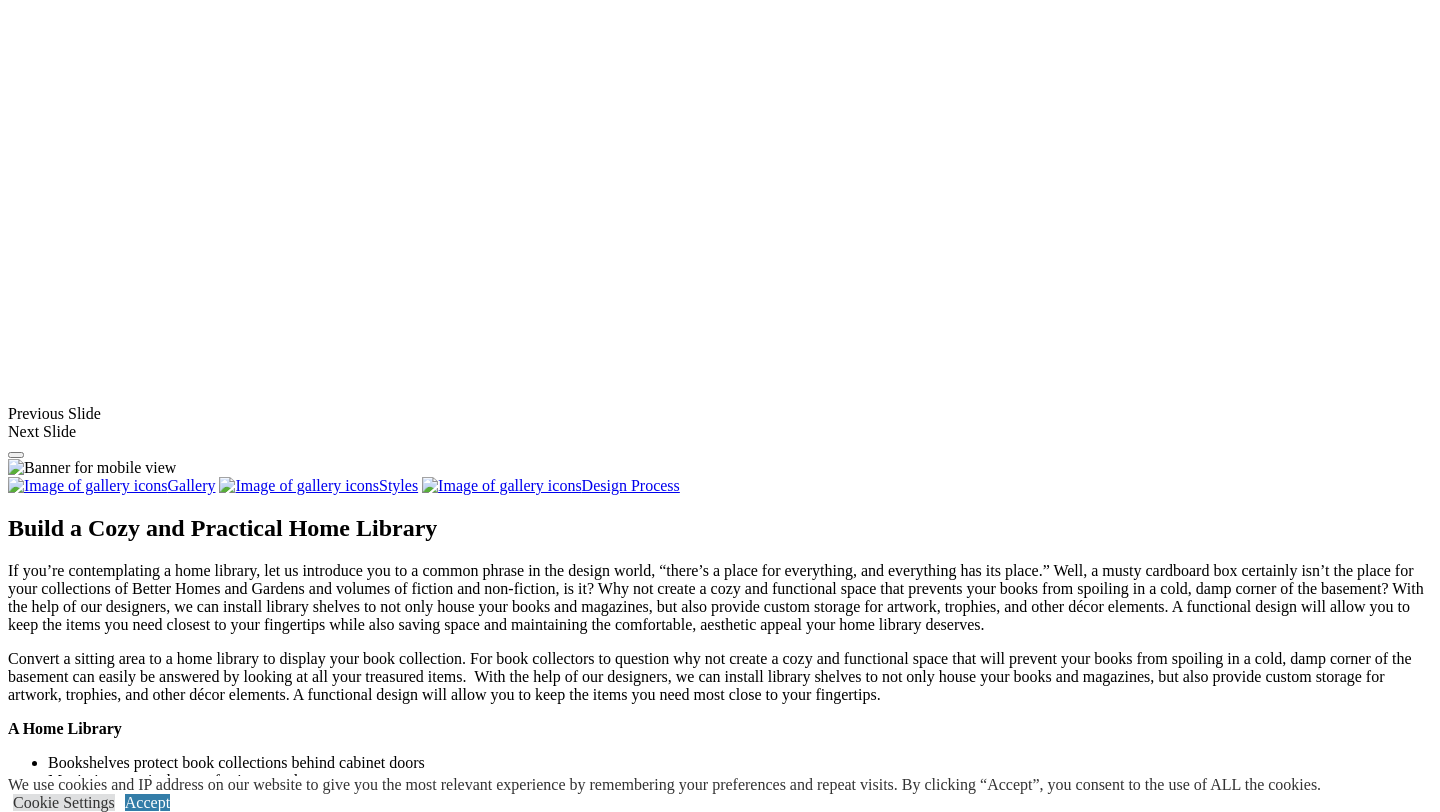 click on "Dressing Rooms" at bounding box center (141, -493) 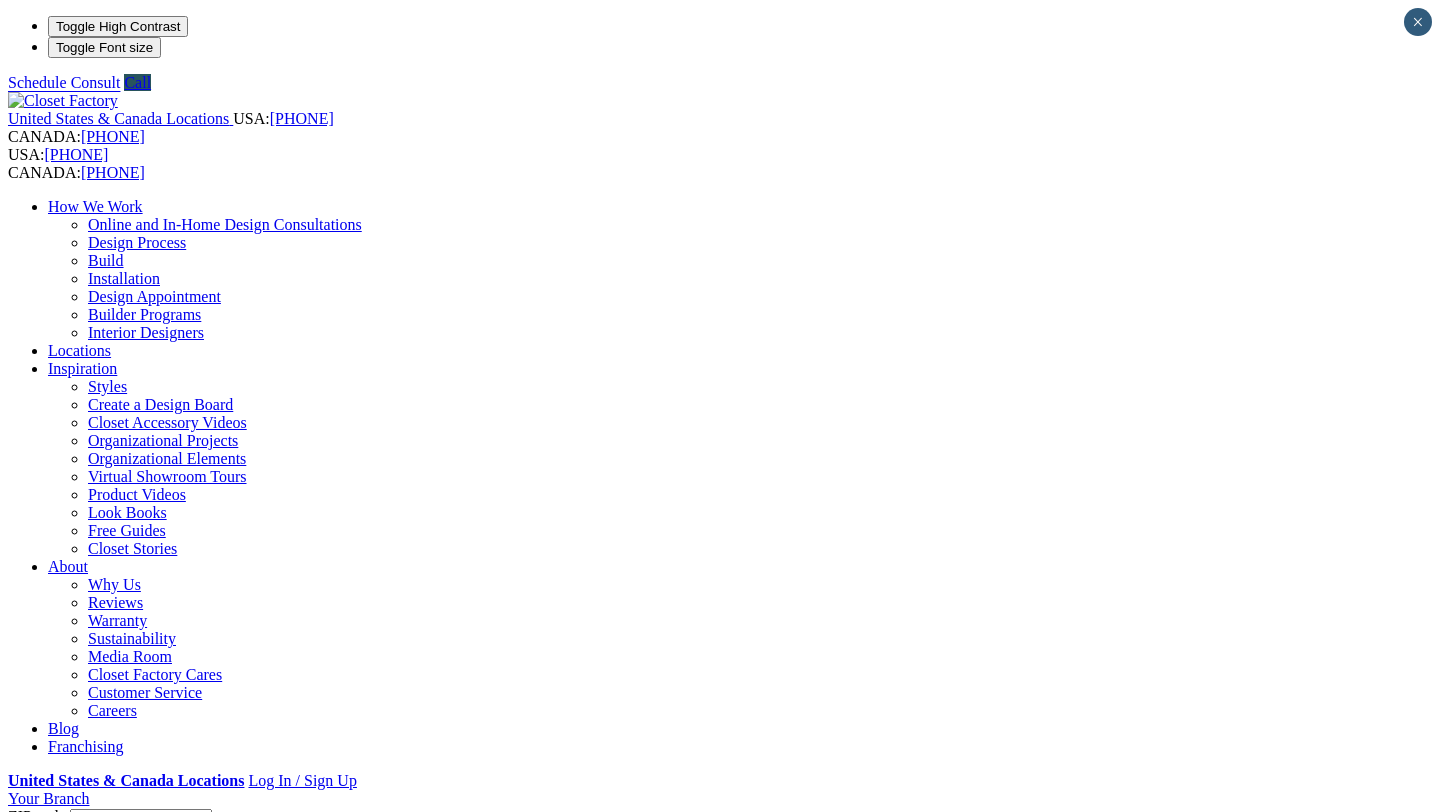 scroll, scrollTop: 0, scrollLeft: 0, axis: both 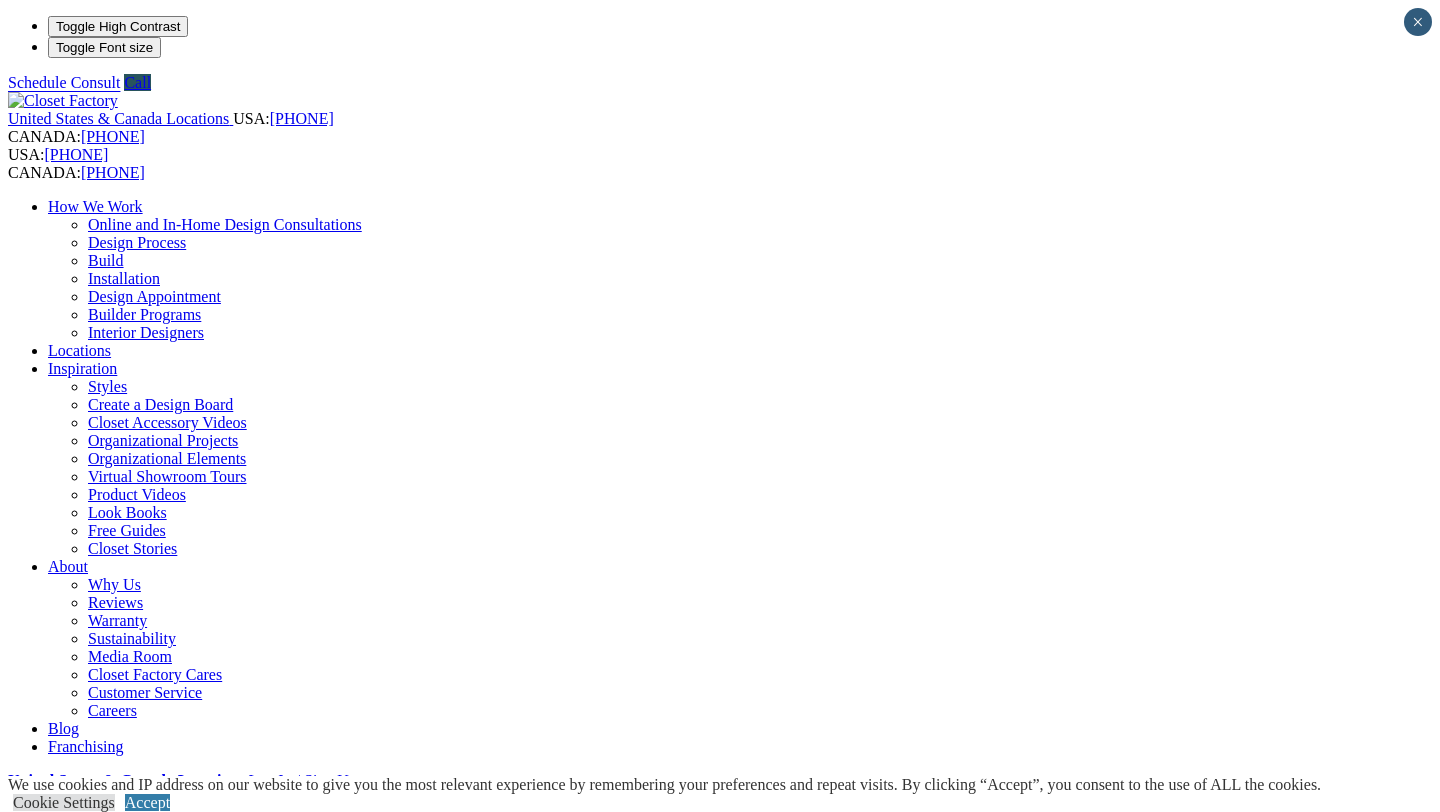 click on "Finesse Systems" at bounding box center [140, 886] 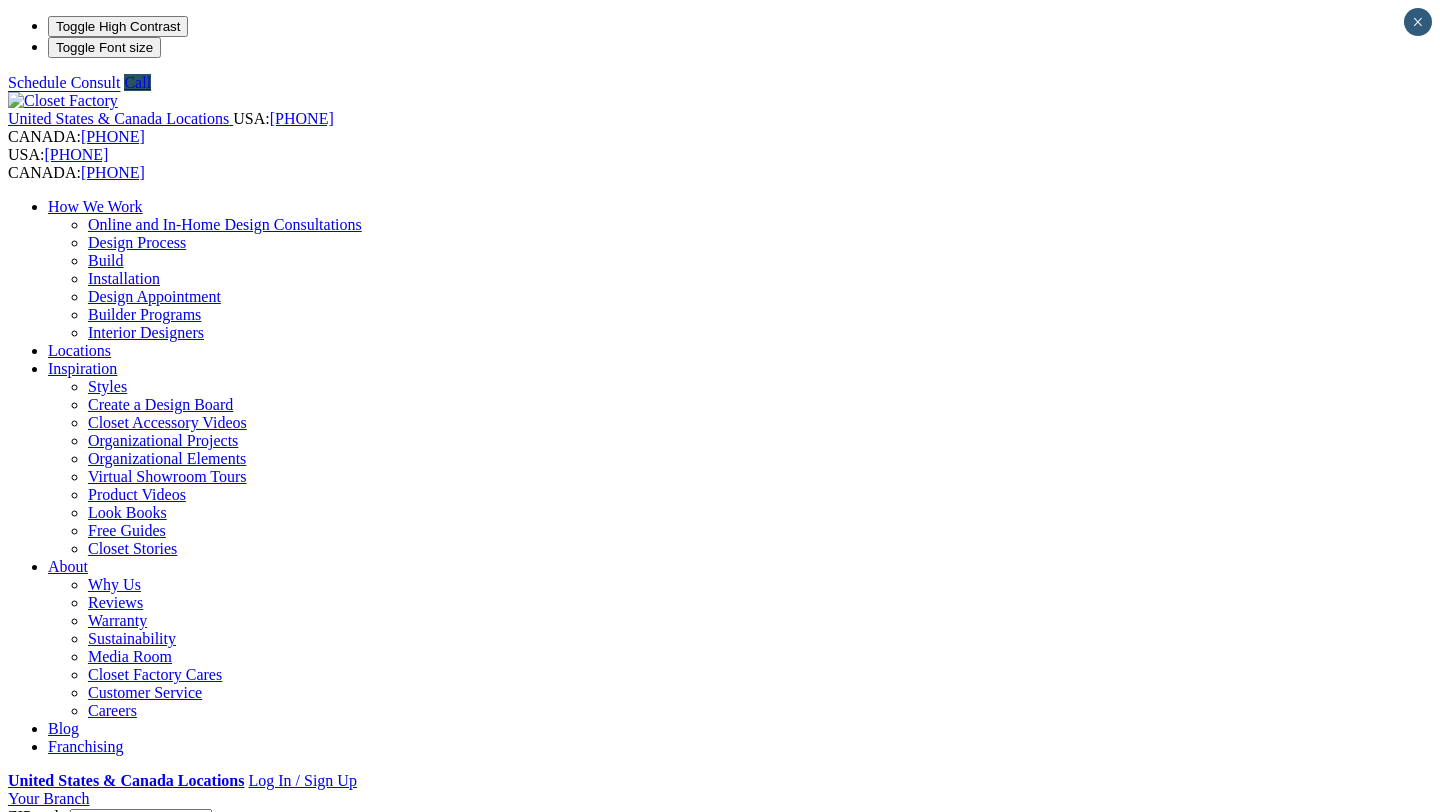 scroll, scrollTop: 0, scrollLeft: 0, axis: both 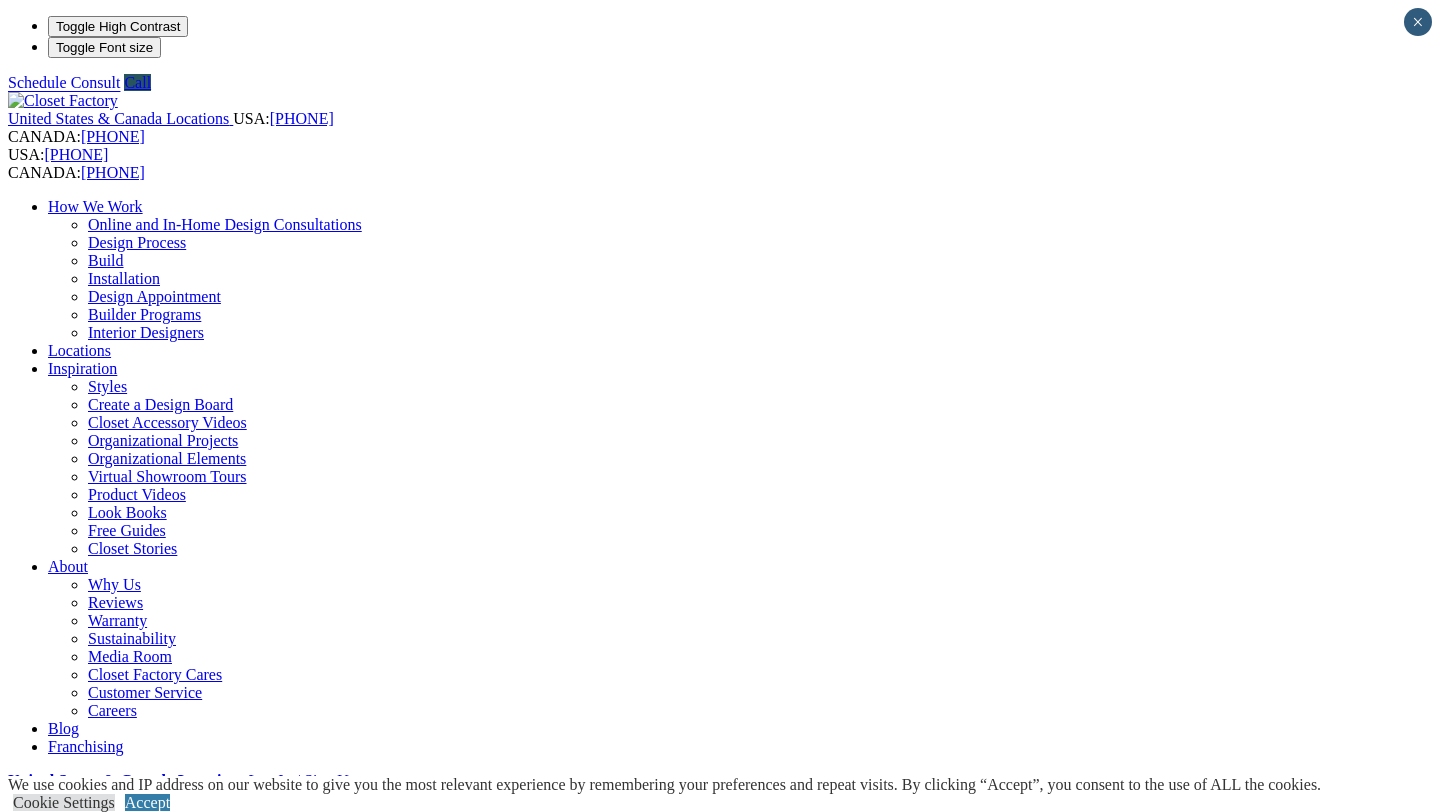 click on "Reach-in Closets" at bounding box center (142, 904) 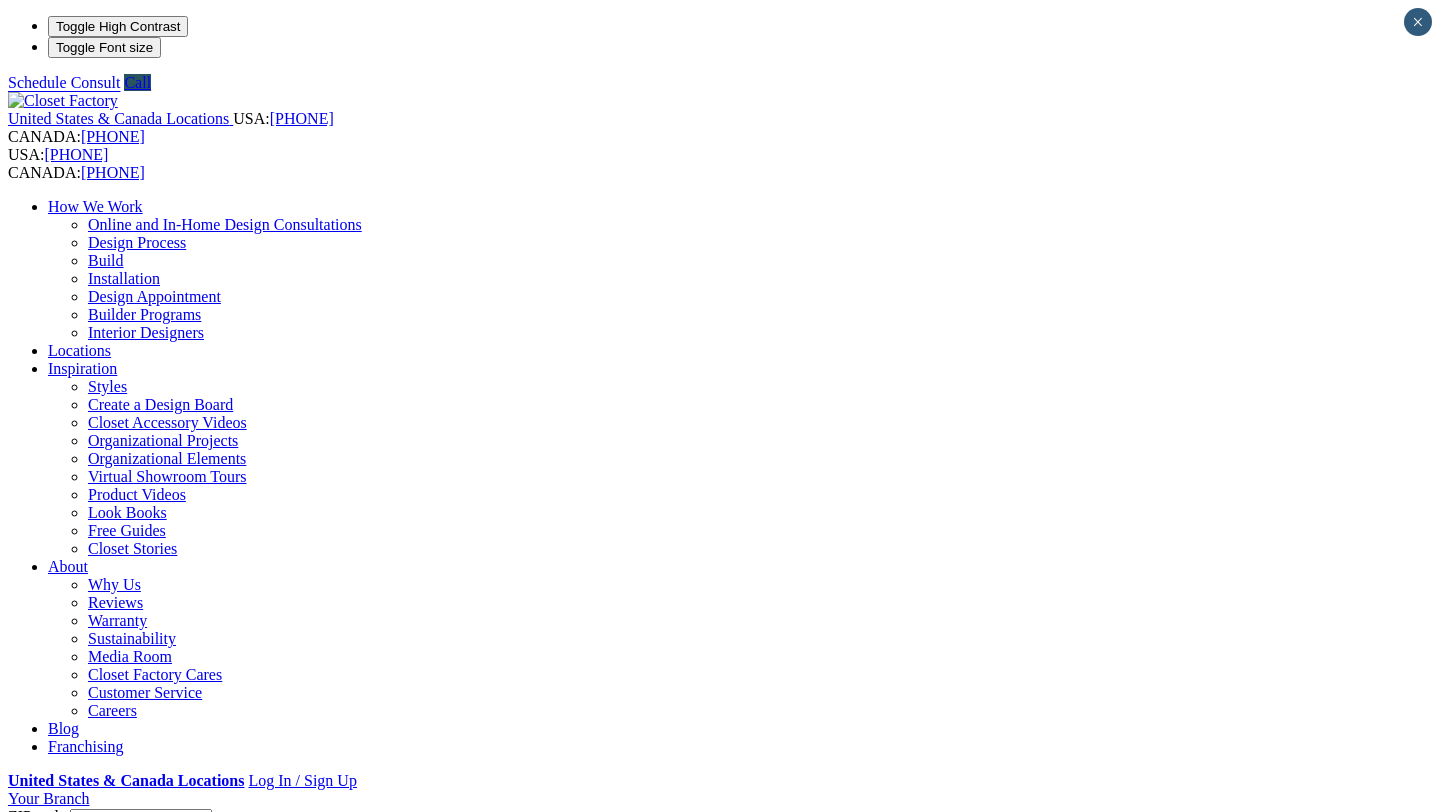 scroll, scrollTop: 0, scrollLeft: 0, axis: both 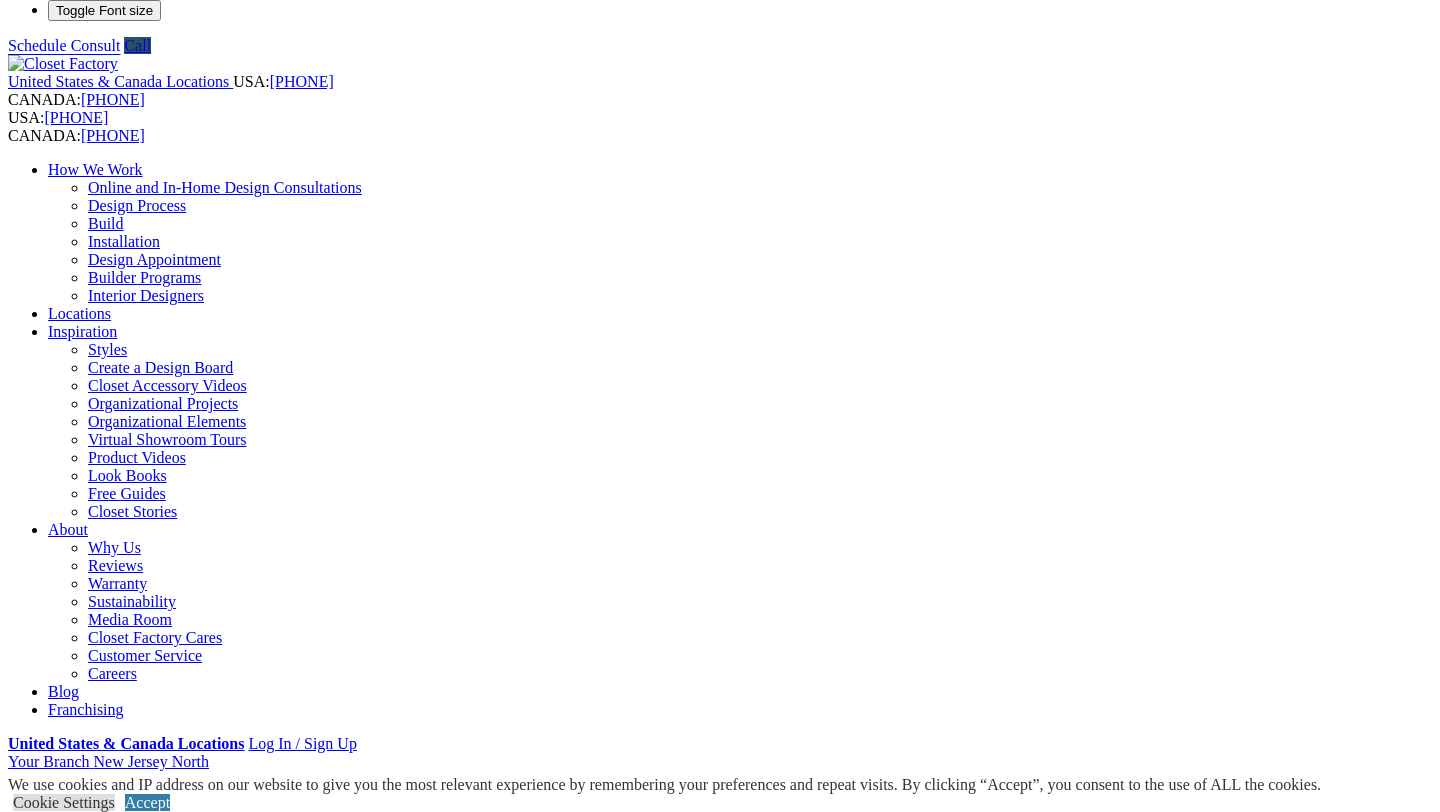 click on "**********" at bounding box center (720, 6539) 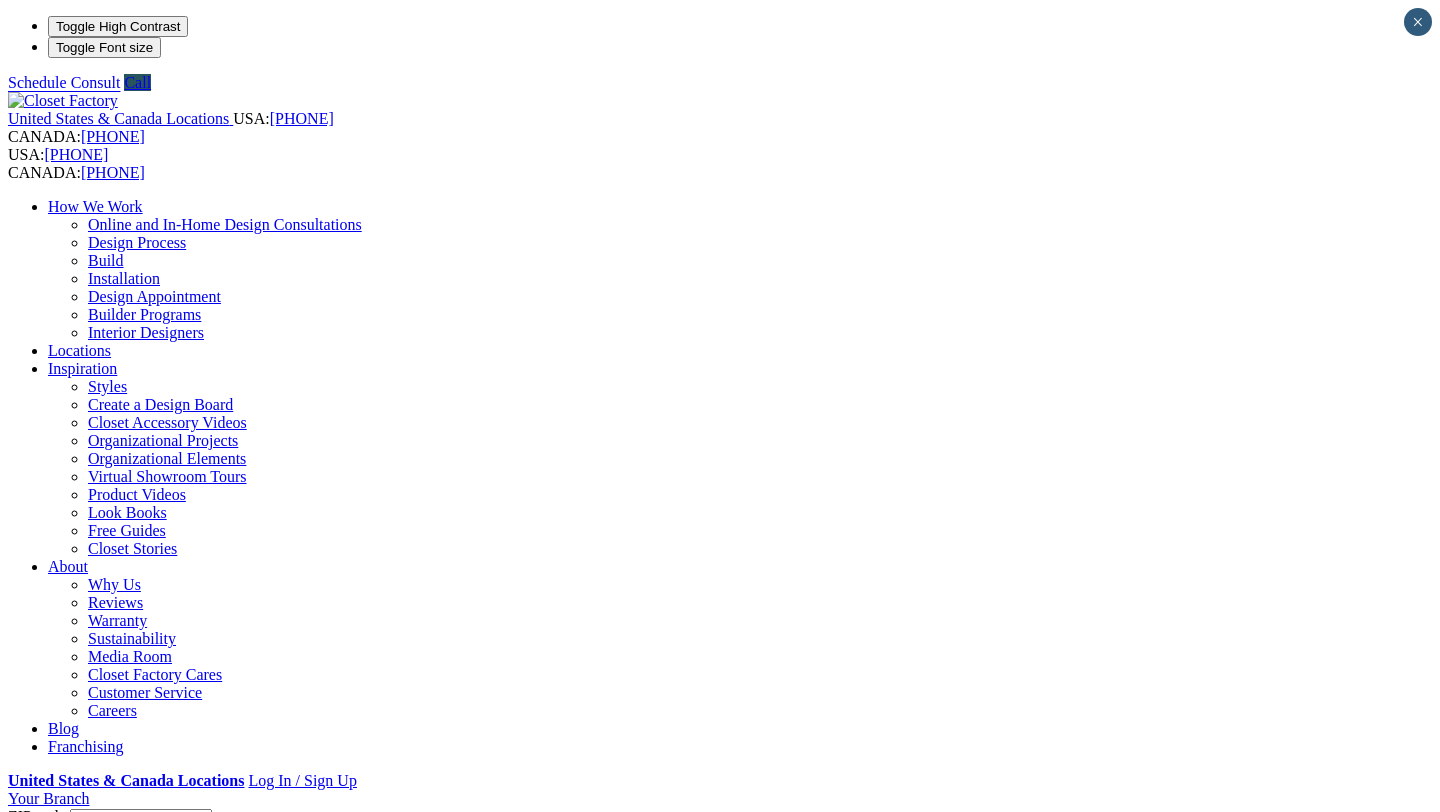 scroll, scrollTop: 0, scrollLeft: 0, axis: both 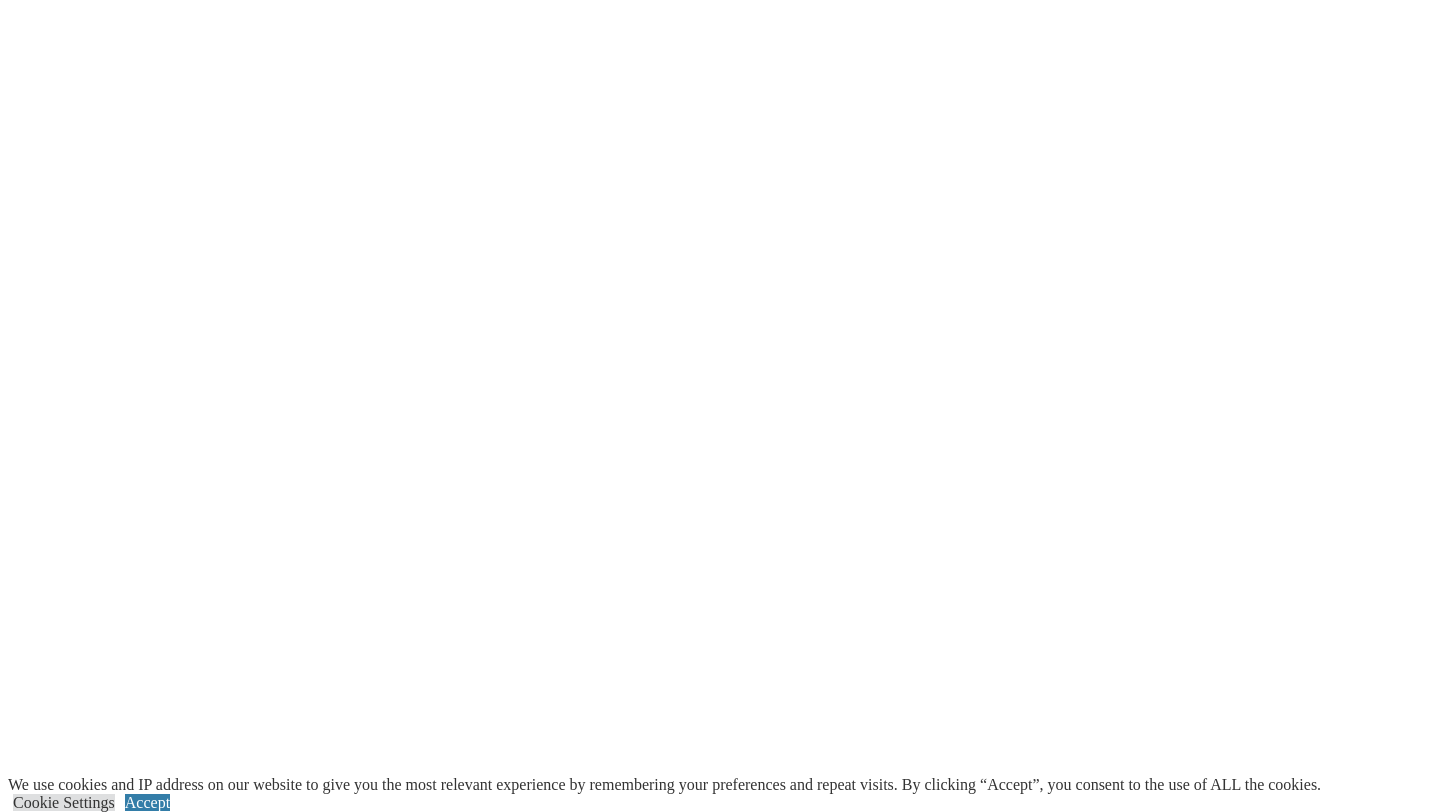 click on "Wardrobe Closets" at bounding box center (145, -2366) 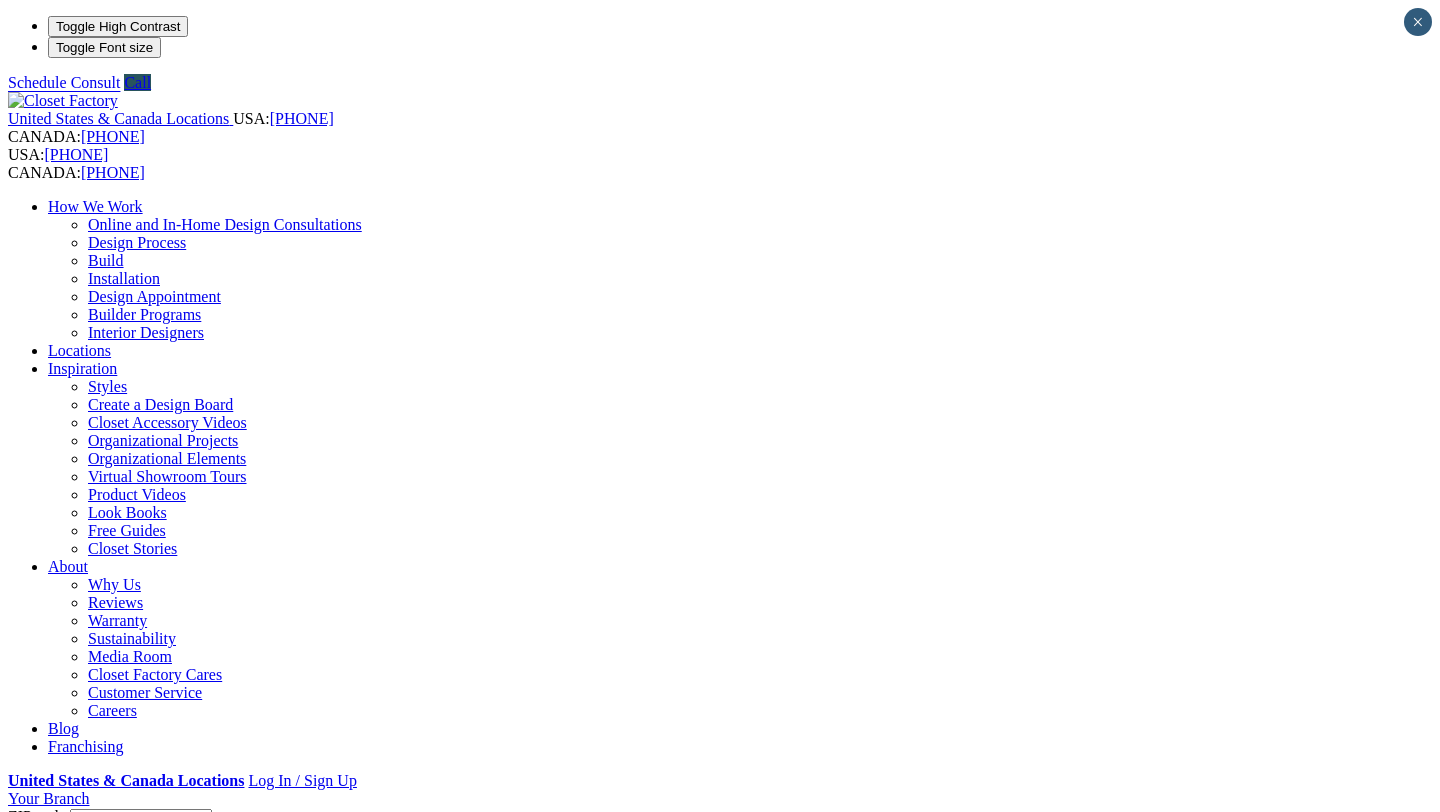 scroll, scrollTop: 0, scrollLeft: 0, axis: both 